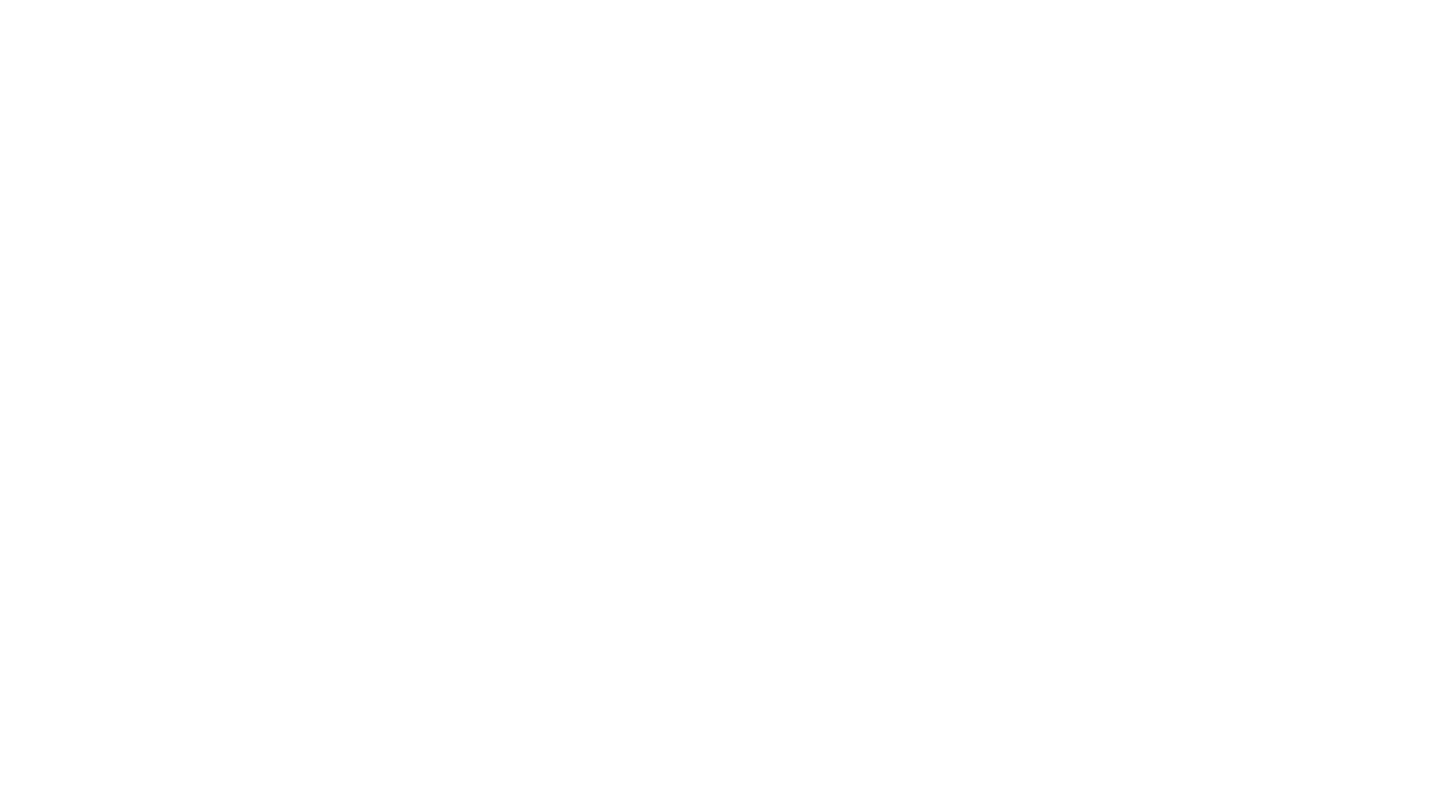 scroll, scrollTop: 0, scrollLeft: 0, axis: both 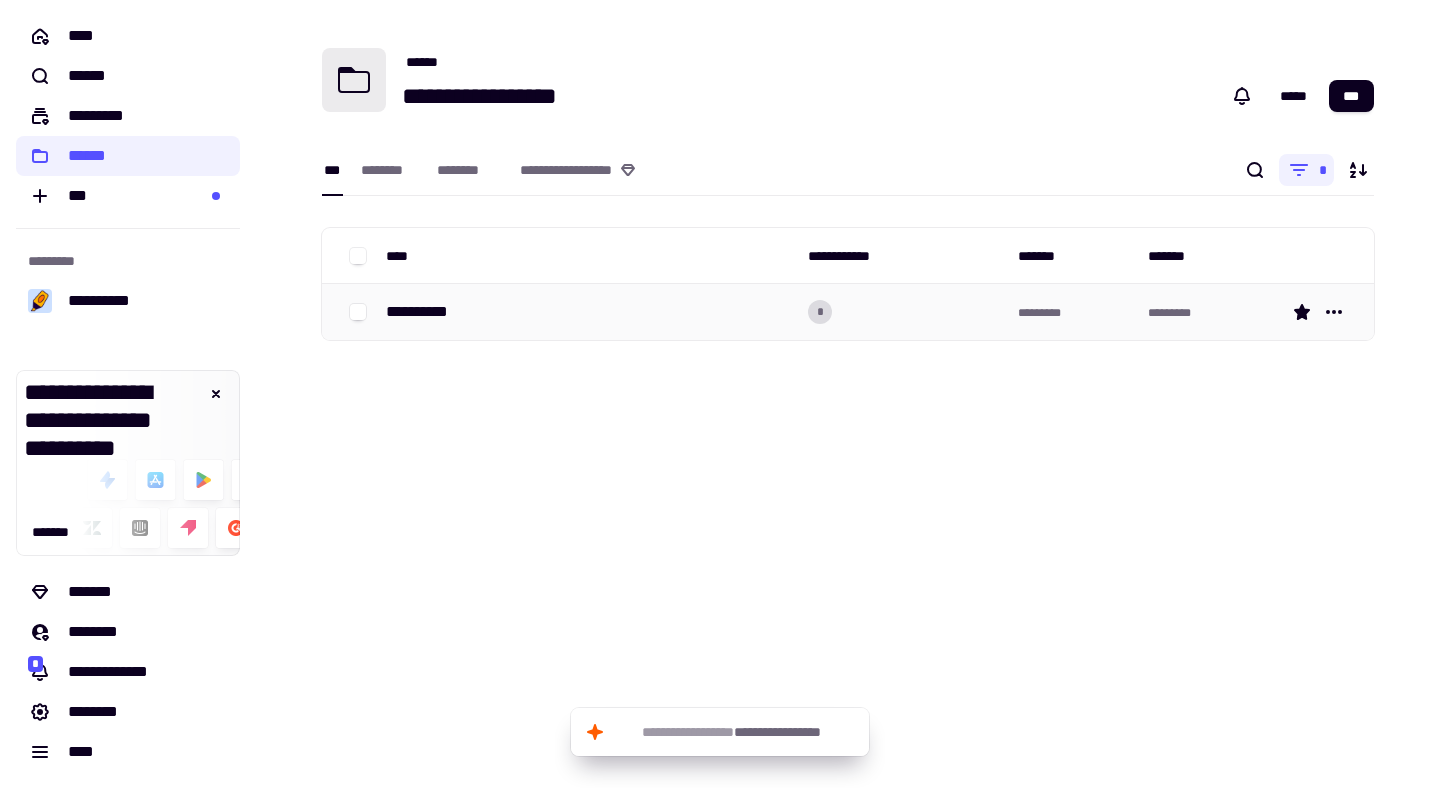 click on "**********" at bounding box center [425, 312] 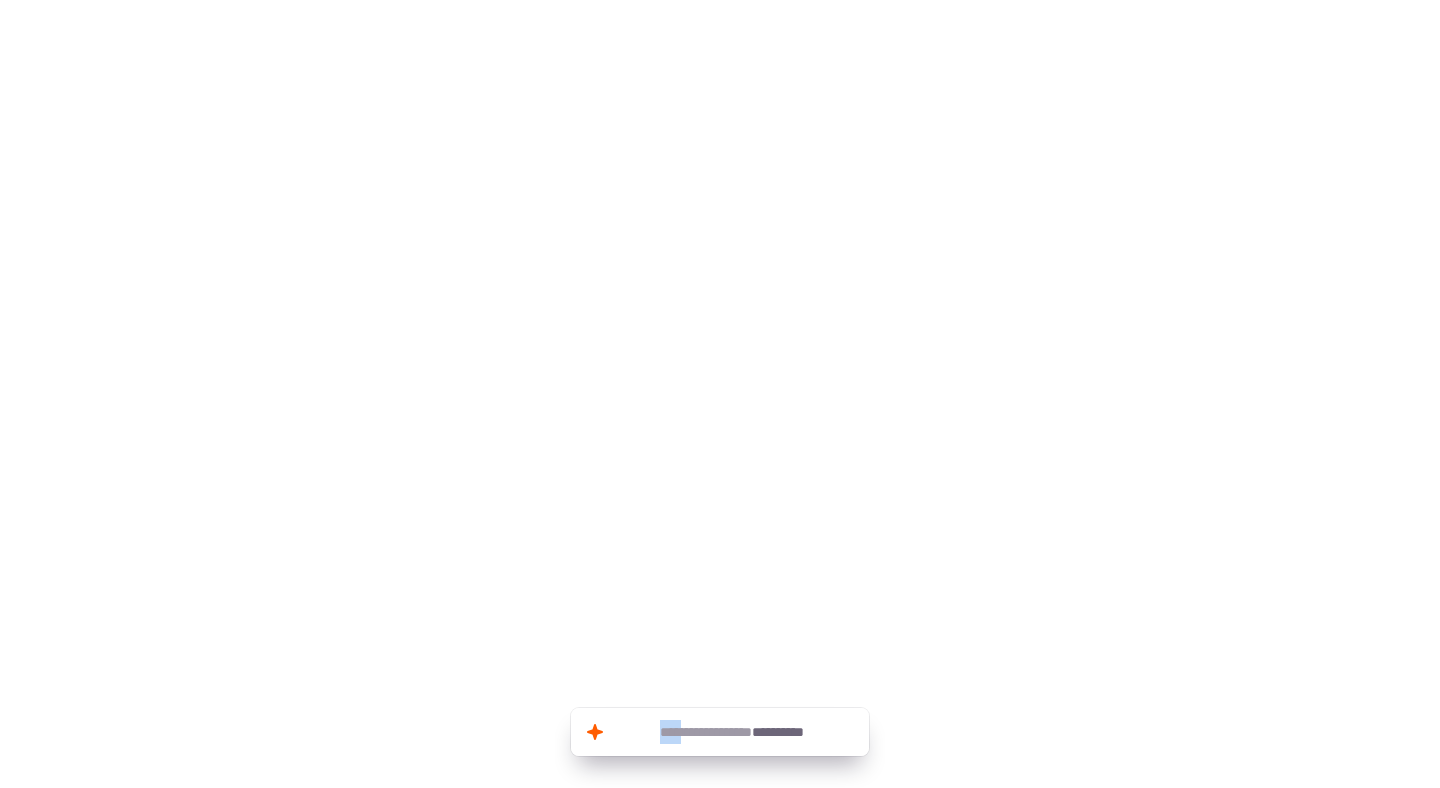 click on "**********" at bounding box center (720, 394) 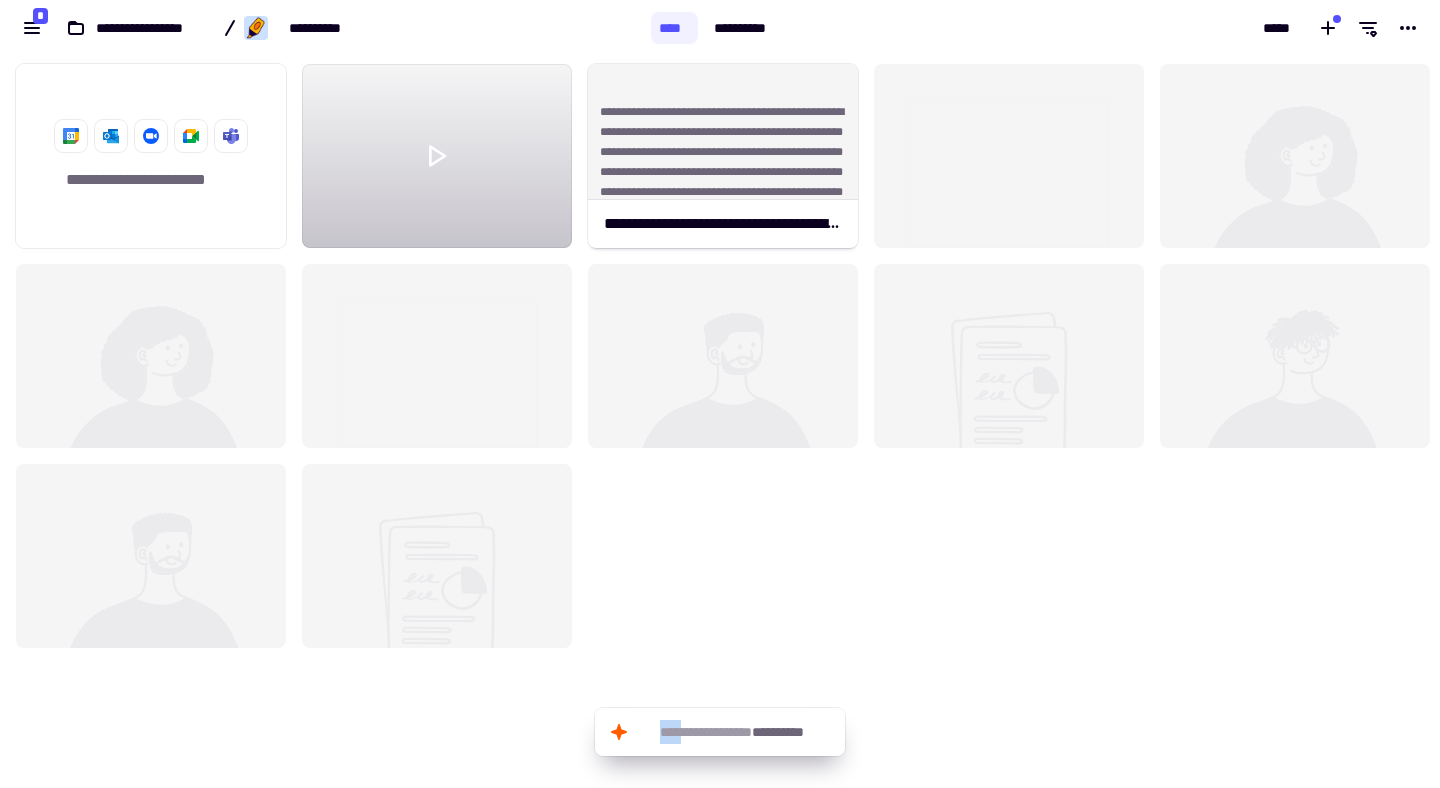 scroll, scrollTop: 16, scrollLeft: 16, axis: both 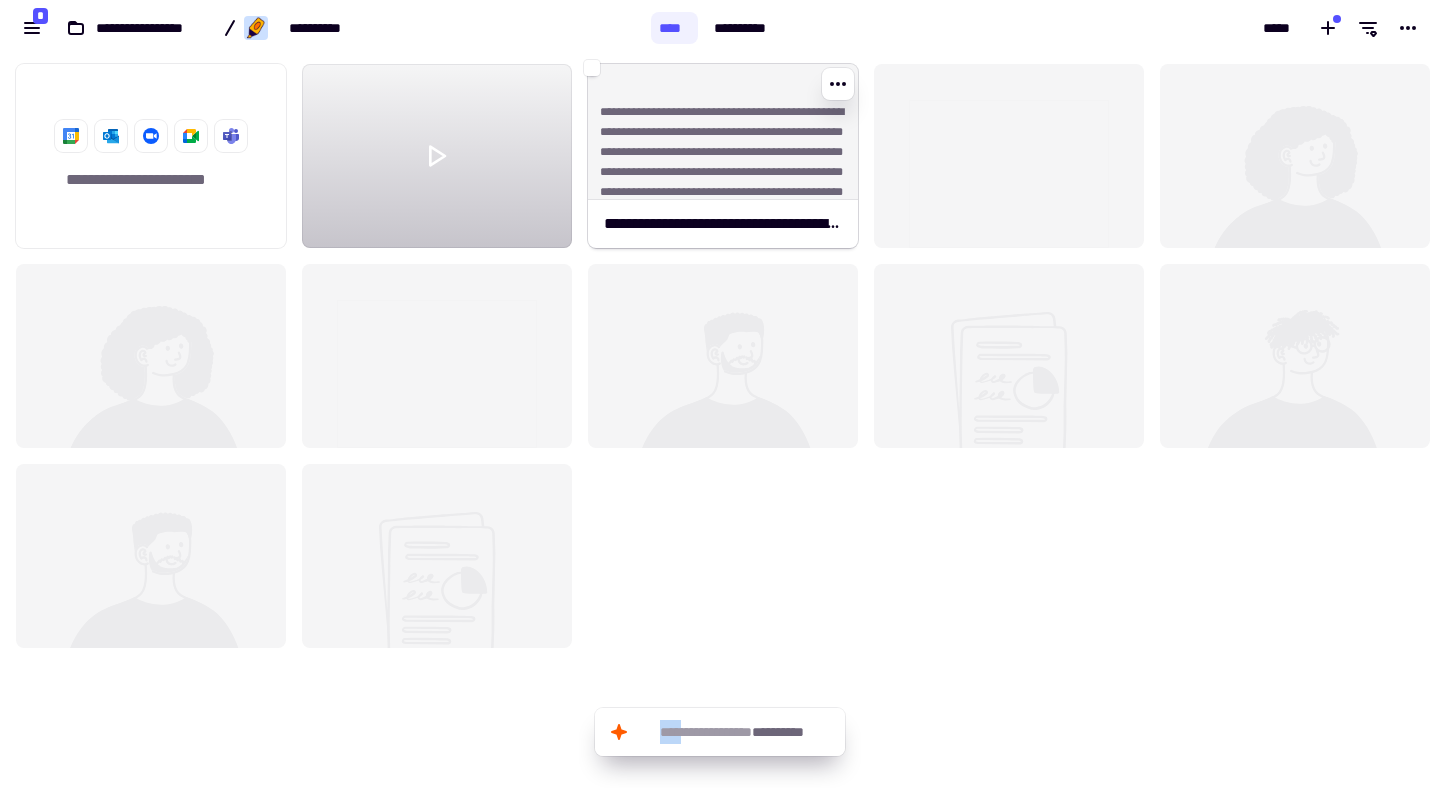 click on "**********" 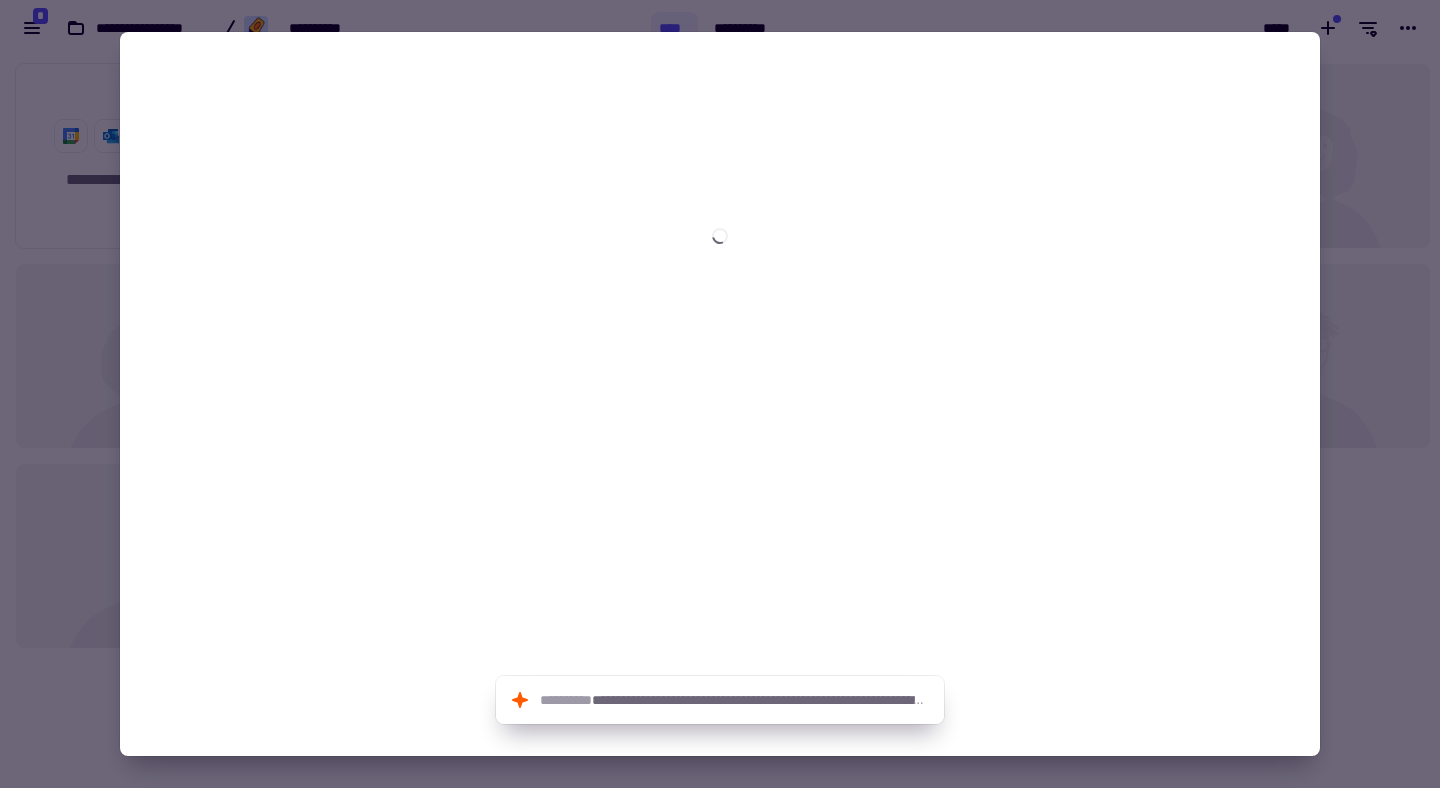 click at bounding box center (720, 394) 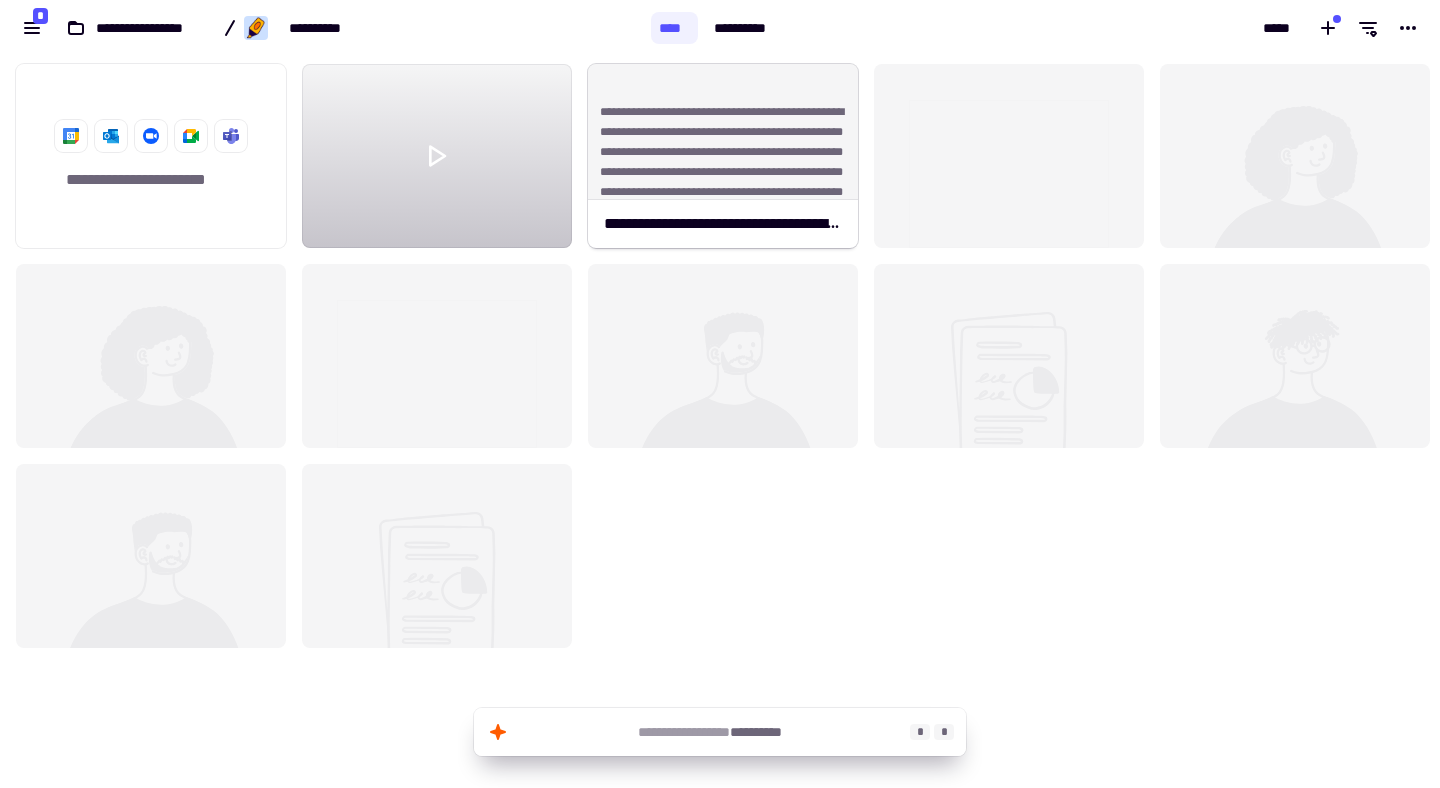 click on "**********" 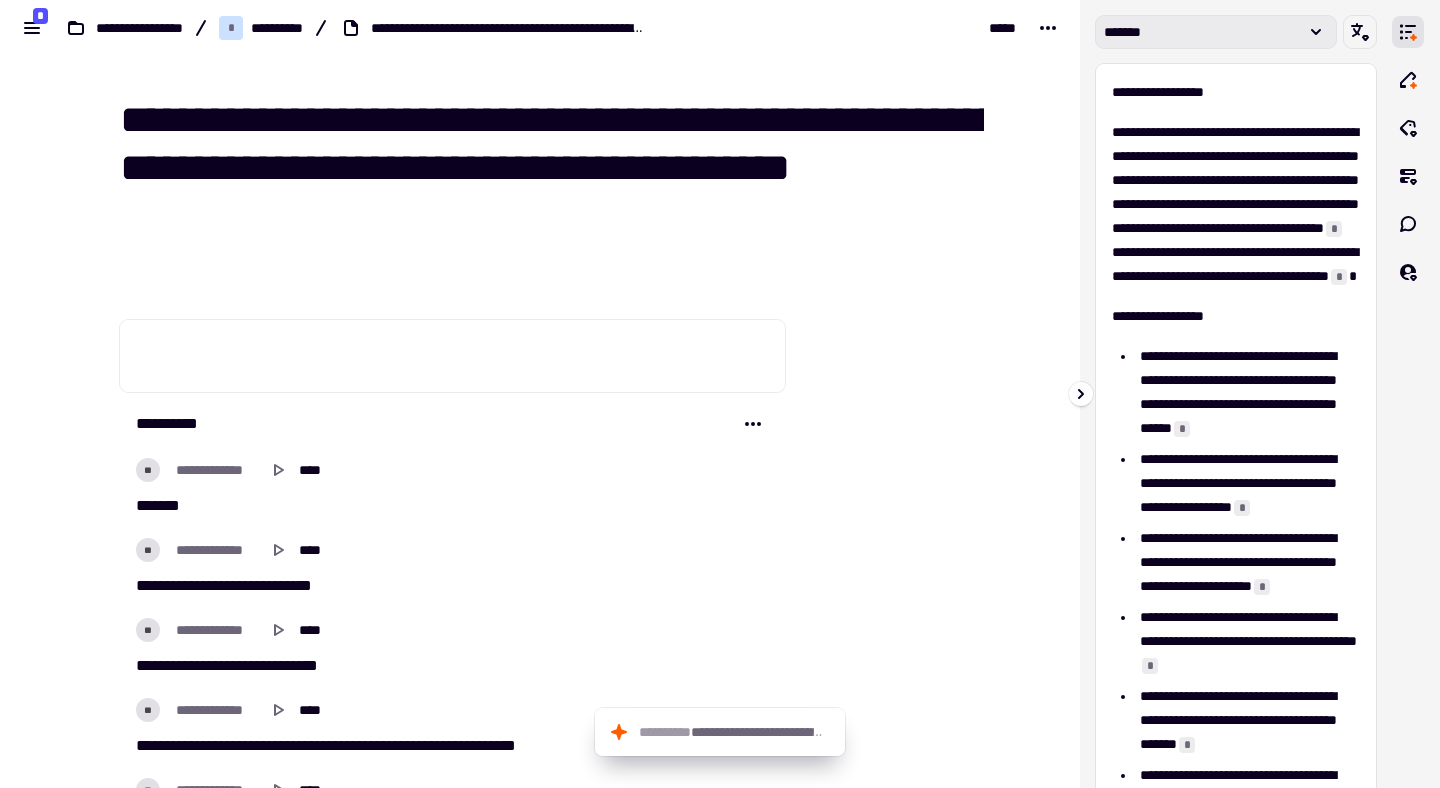 click on "*******" 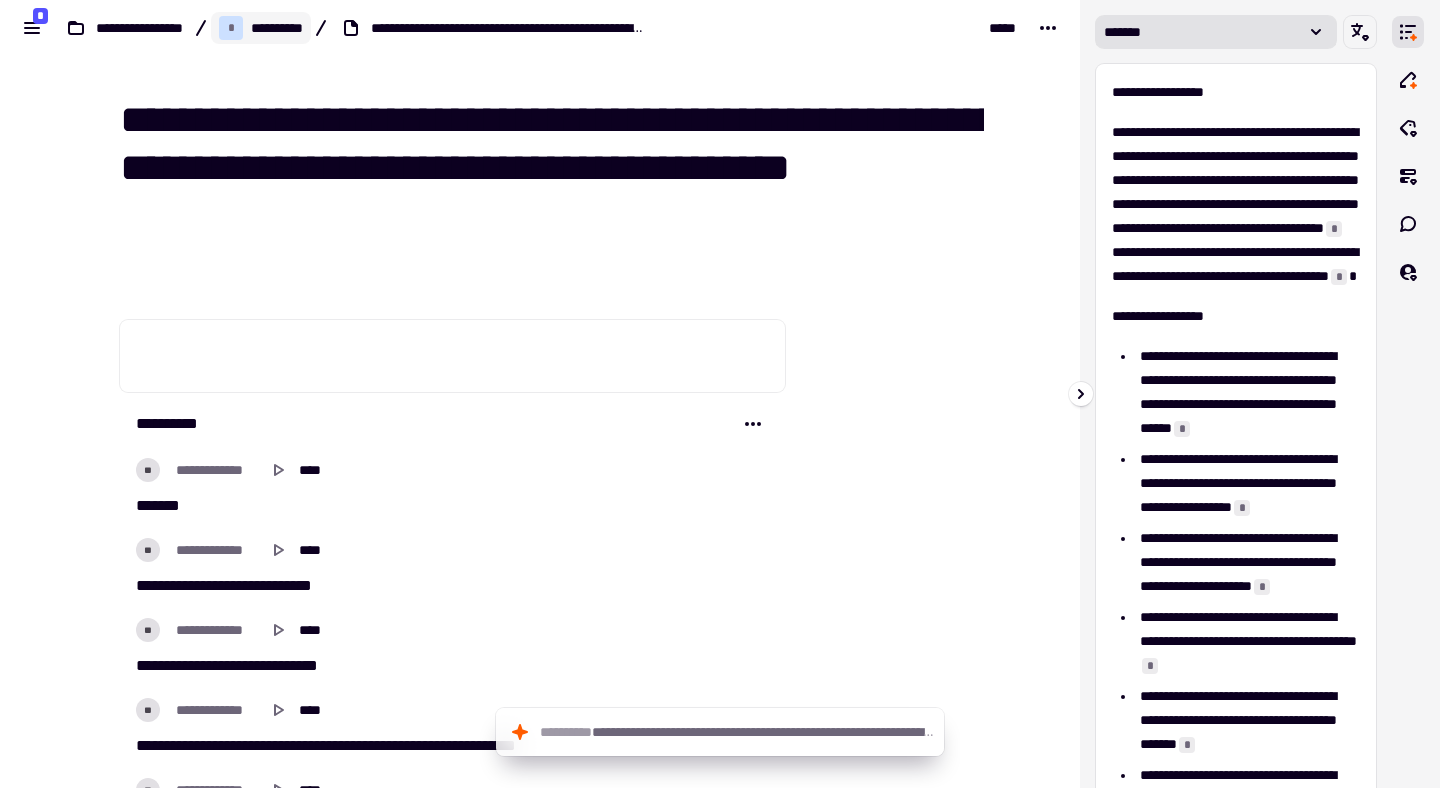 click on "**********" 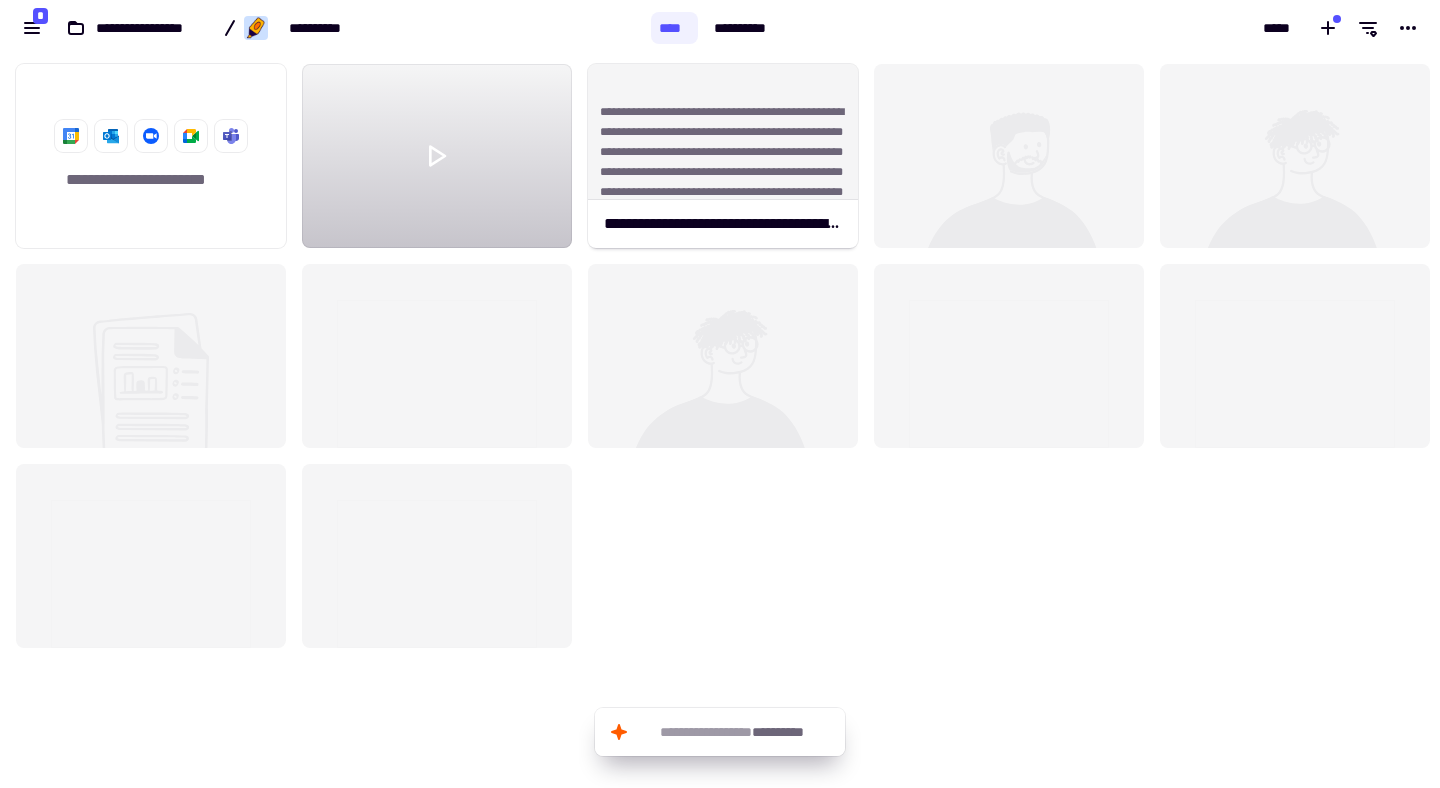 scroll, scrollTop: 16, scrollLeft: 16, axis: both 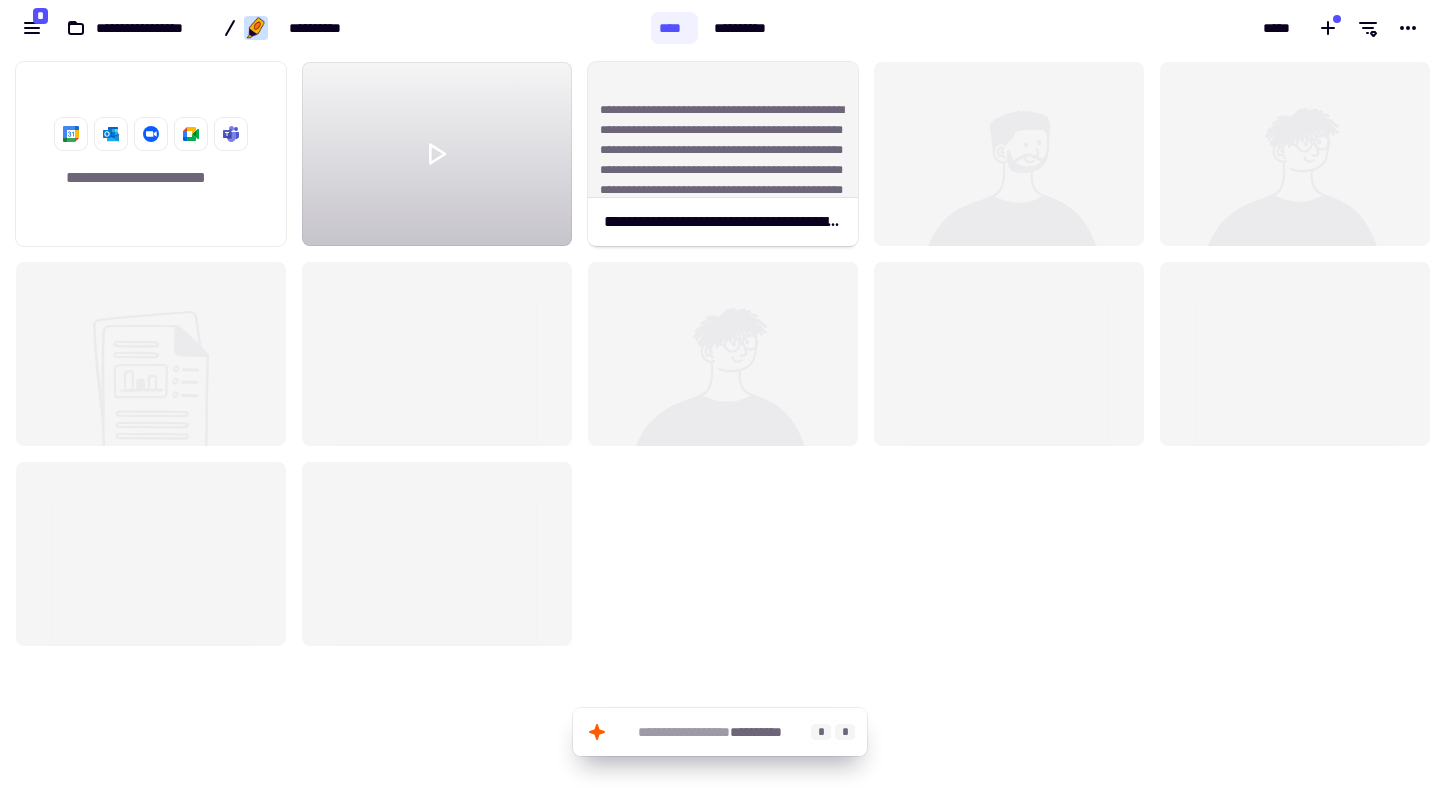 click on "**********" 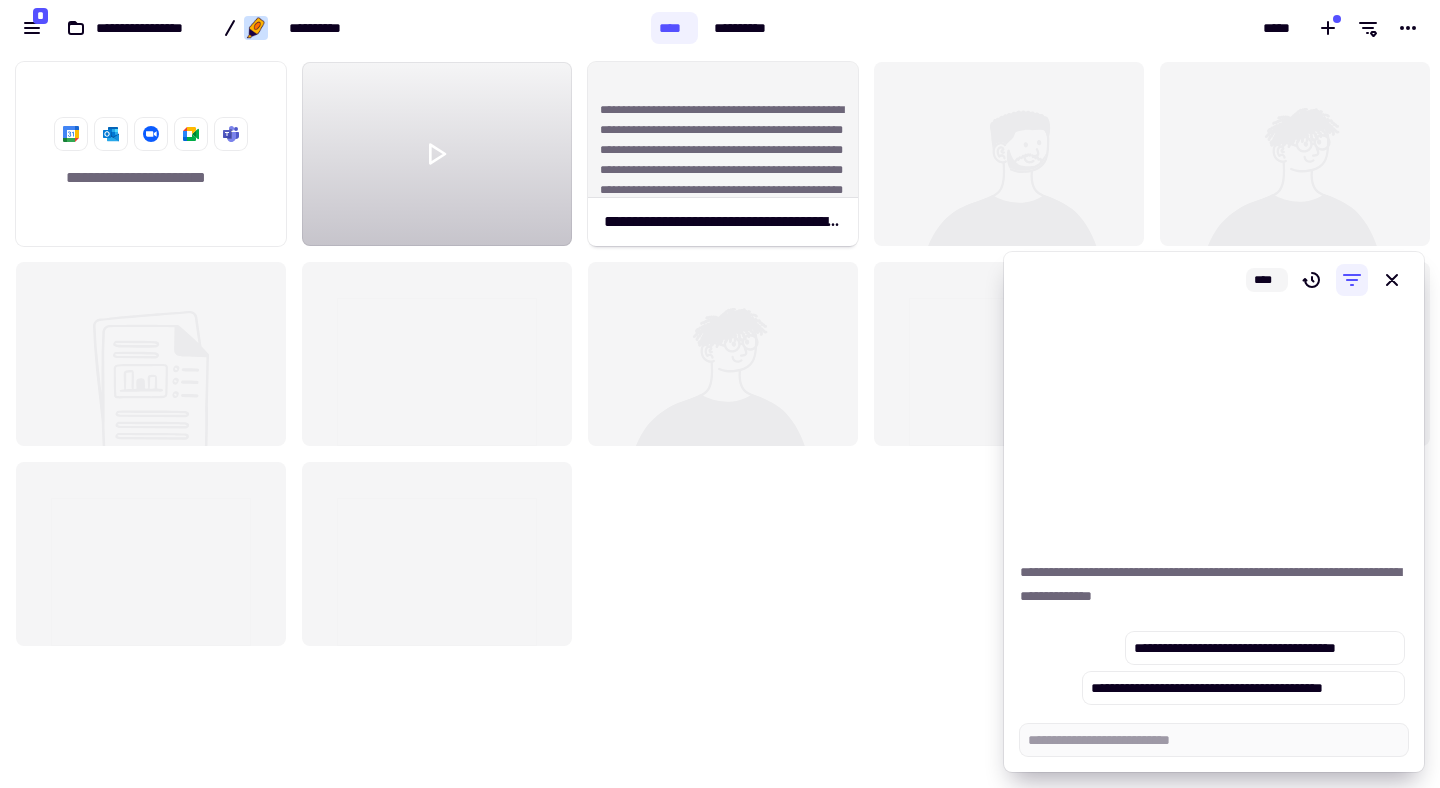 type on "*" 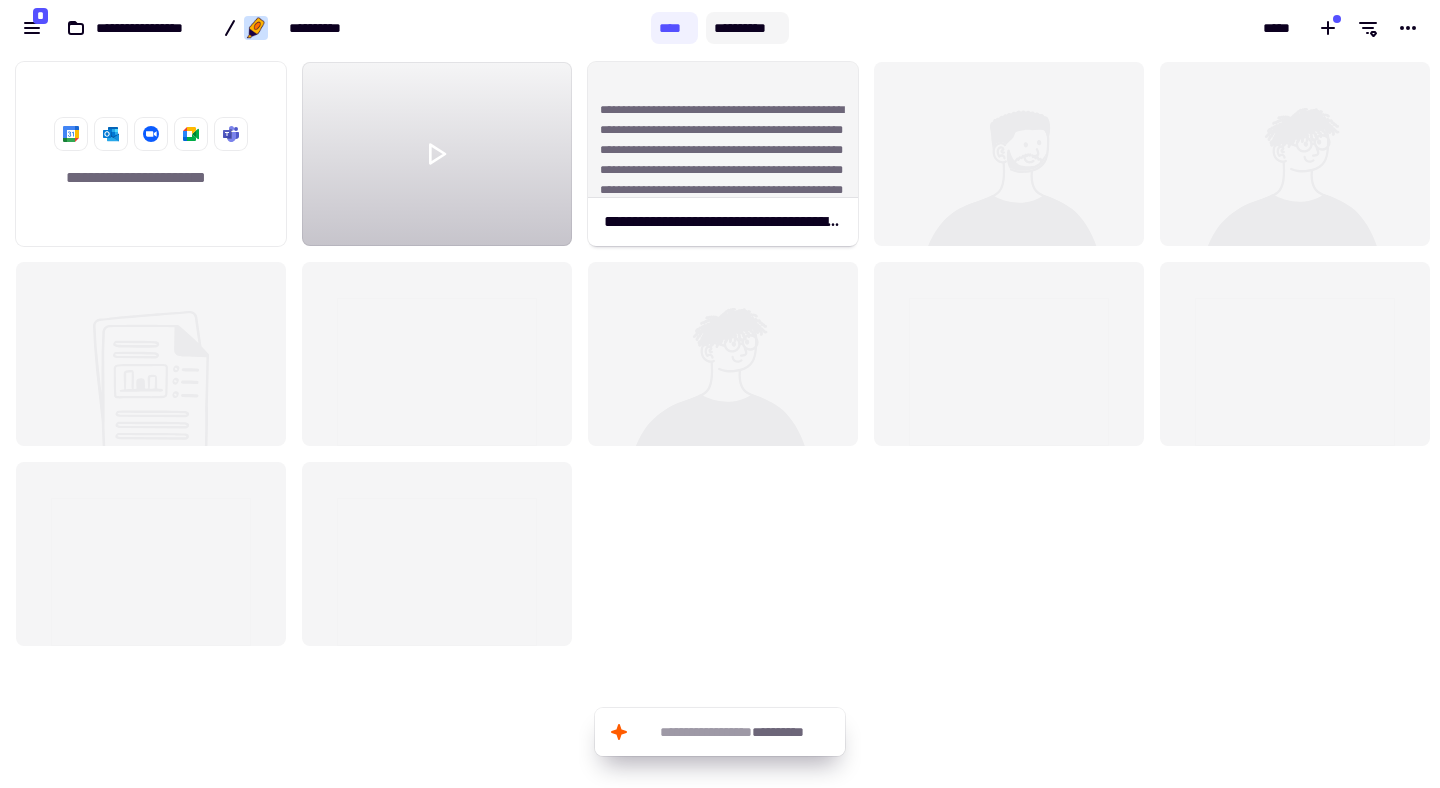 click on "**********" 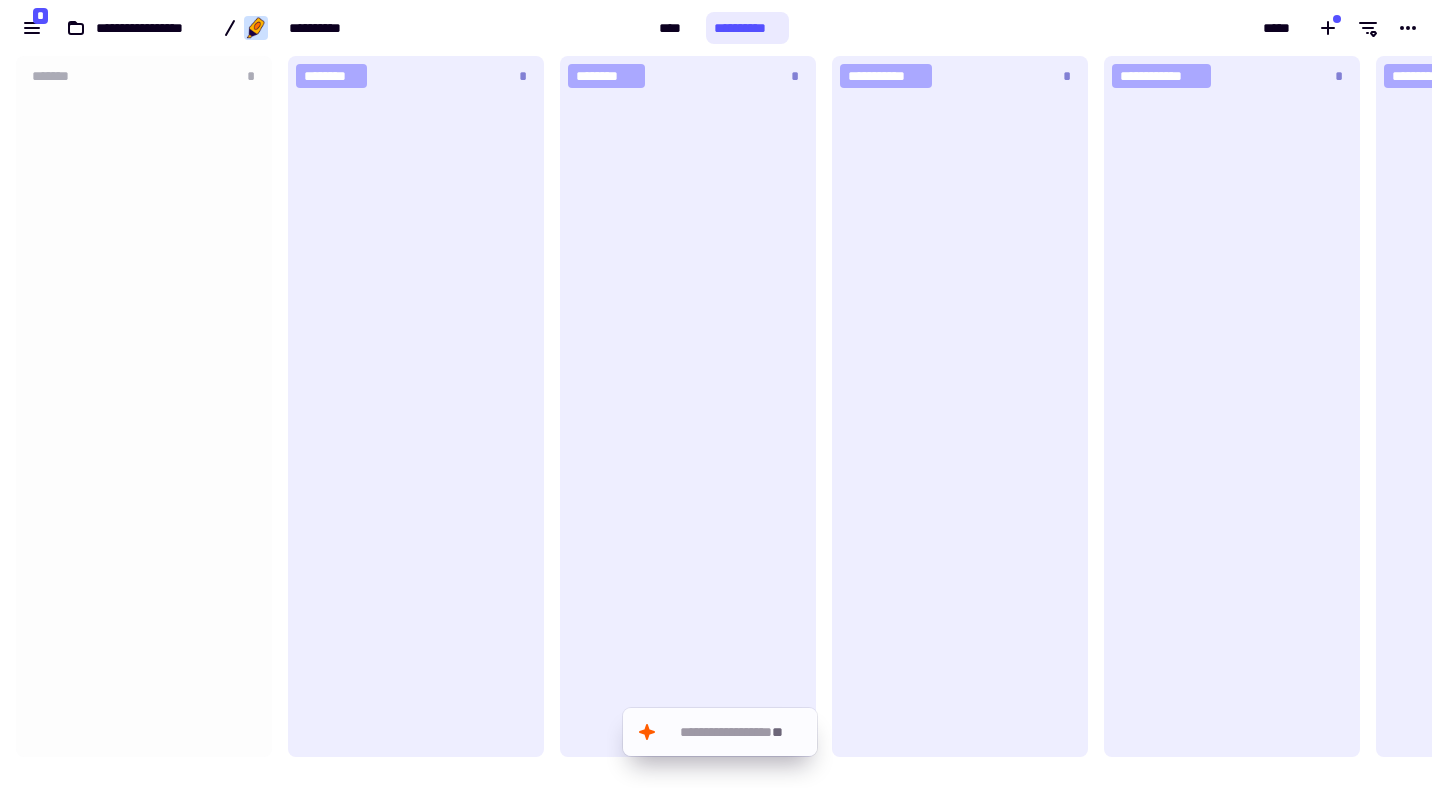 scroll, scrollTop: 16, scrollLeft: 16, axis: both 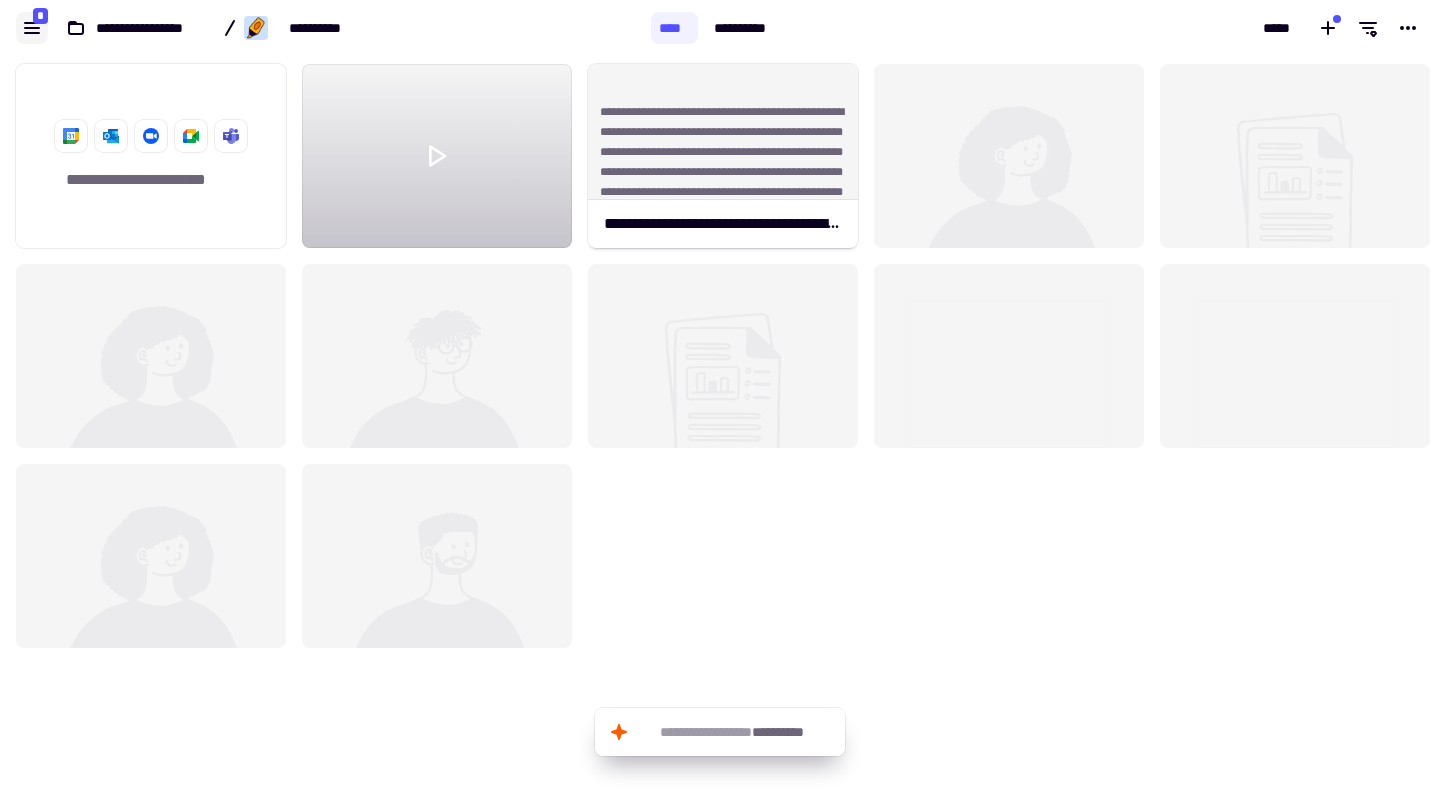 click 